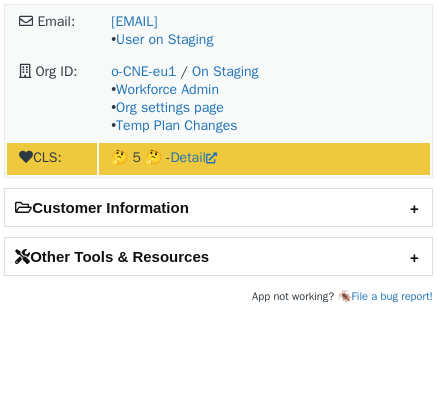 scroll, scrollTop: 0, scrollLeft: 0, axis: both 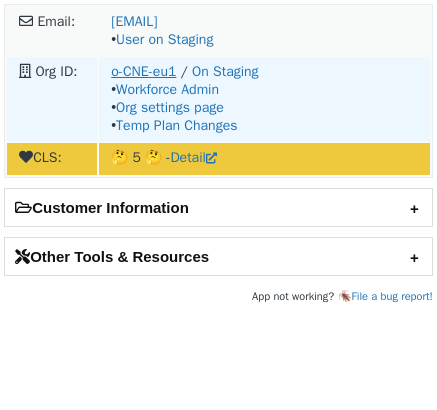 click on "o-CNE-eu1" at bounding box center [143, 71] 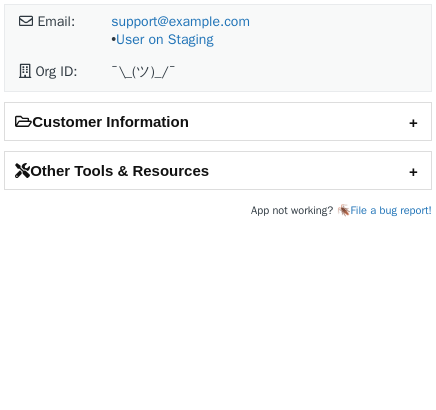 scroll, scrollTop: 0, scrollLeft: 0, axis: both 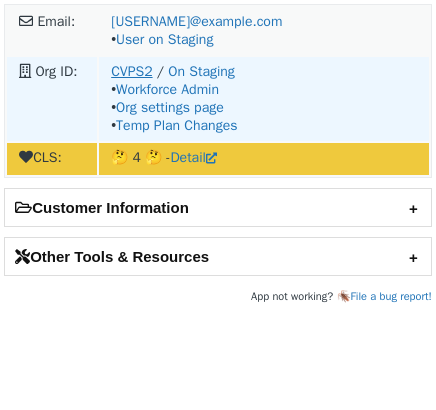 click on "CVPS2" at bounding box center [131, 71] 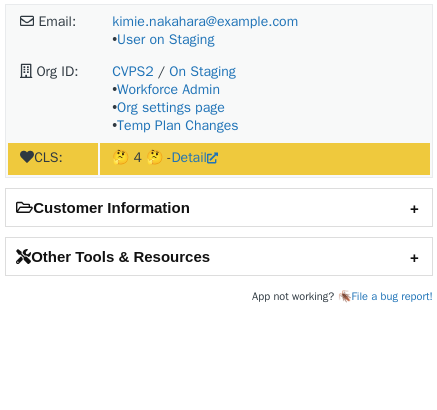 scroll, scrollTop: 0, scrollLeft: 0, axis: both 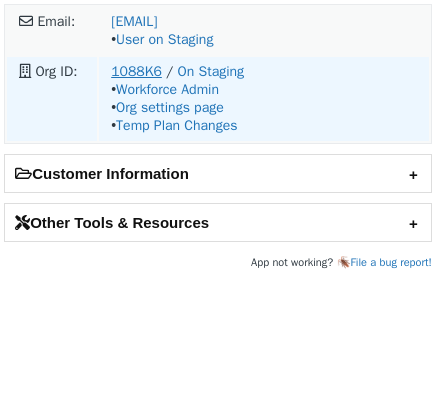 click on "1088K6" at bounding box center [136, 71] 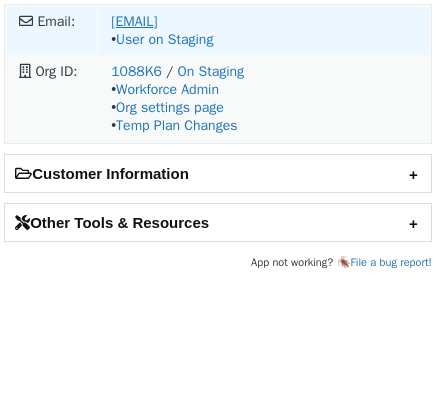 click on "[EMAIL]" at bounding box center [134, 21] 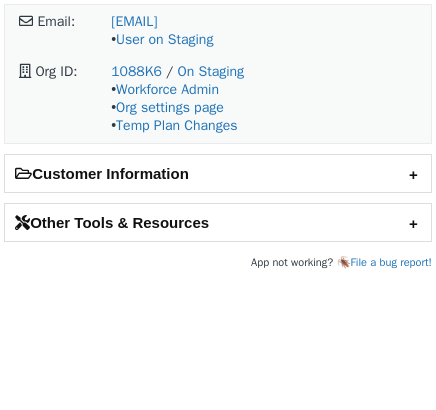 scroll, scrollTop: 0, scrollLeft: 0, axis: both 